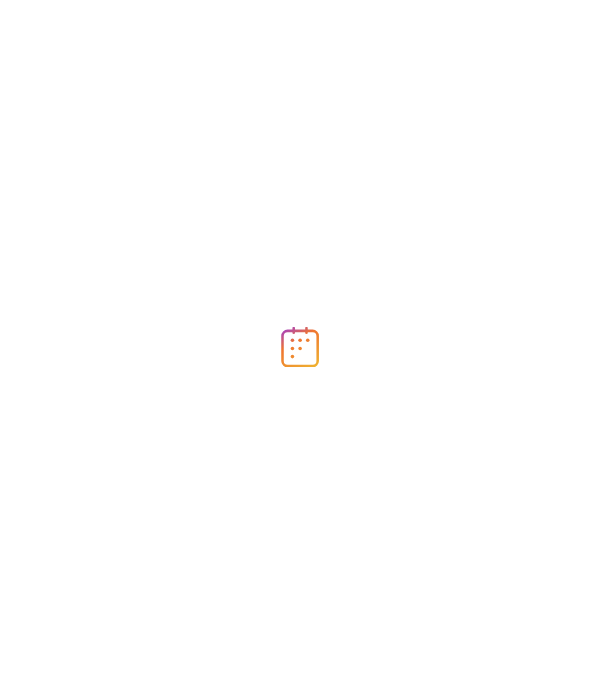 scroll, scrollTop: 0, scrollLeft: 0, axis: both 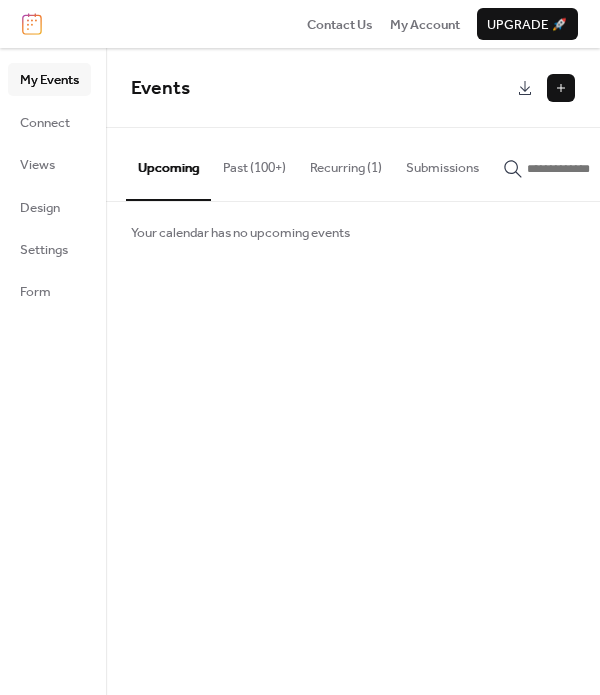 click on "My Events" at bounding box center (49, 80) 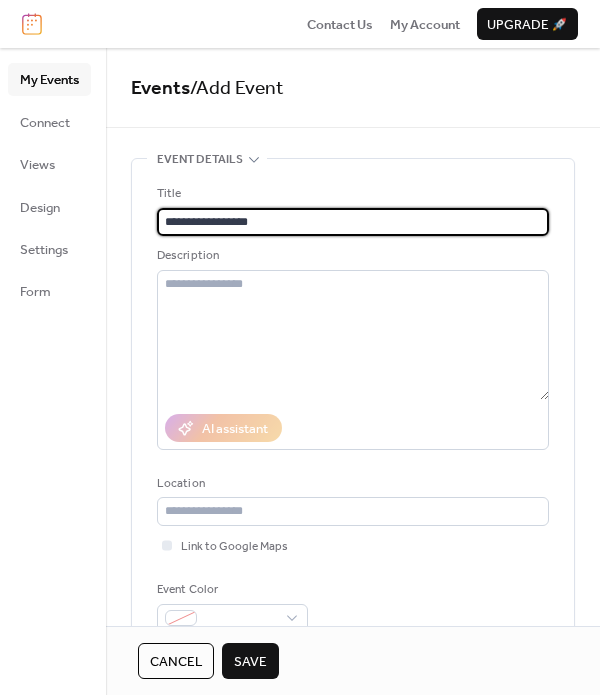 type on "**********" 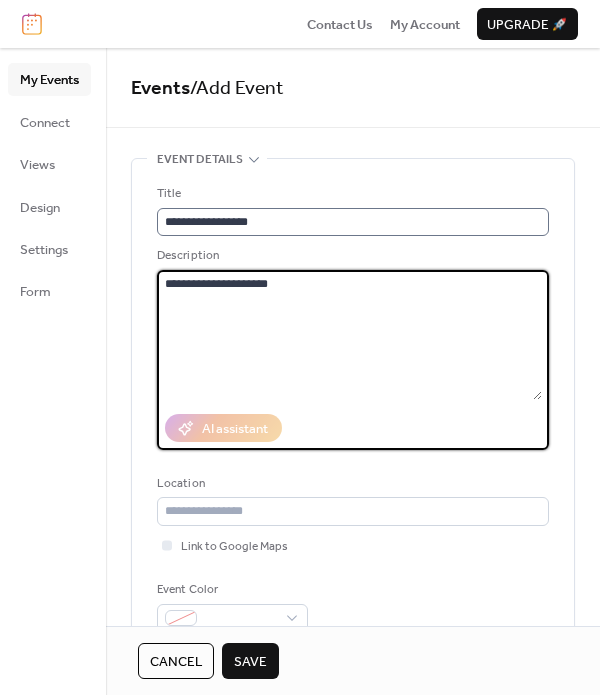 scroll, scrollTop: 1, scrollLeft: 0, axis: vertical 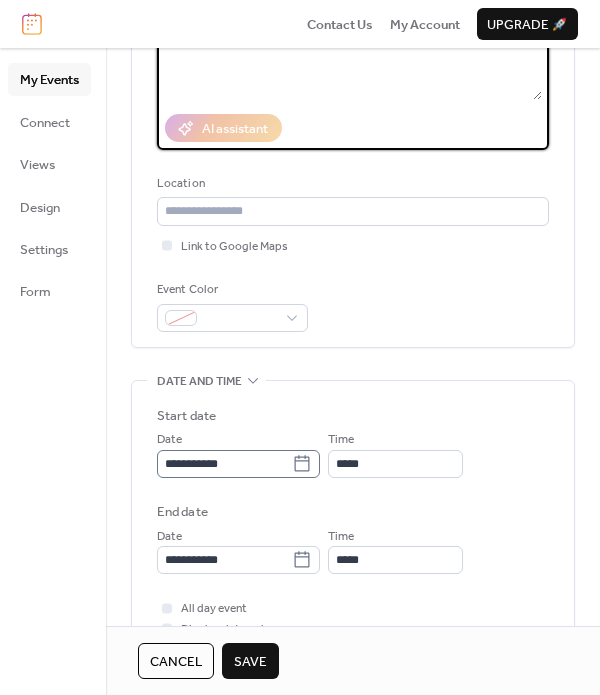 type on "**********" 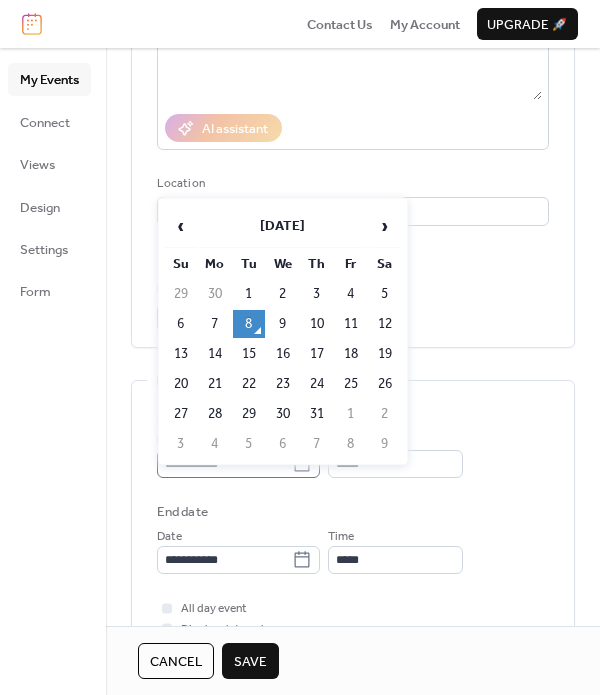 click 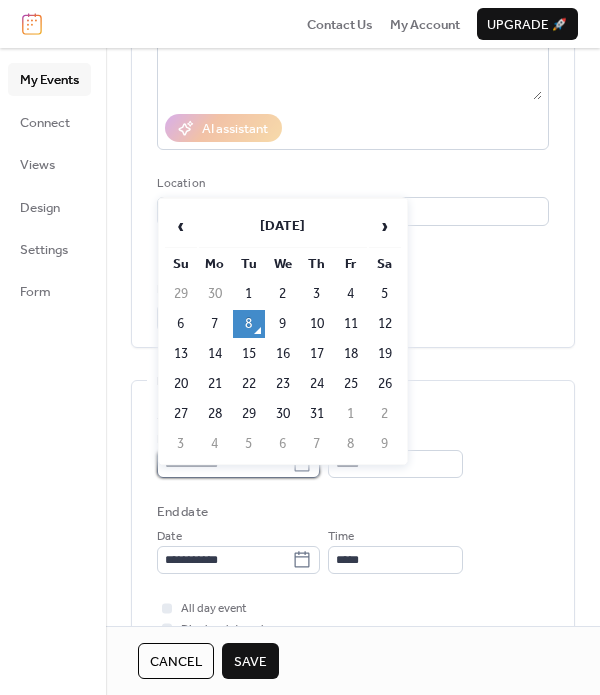 click on "**********" at bounding box center (224, 464) 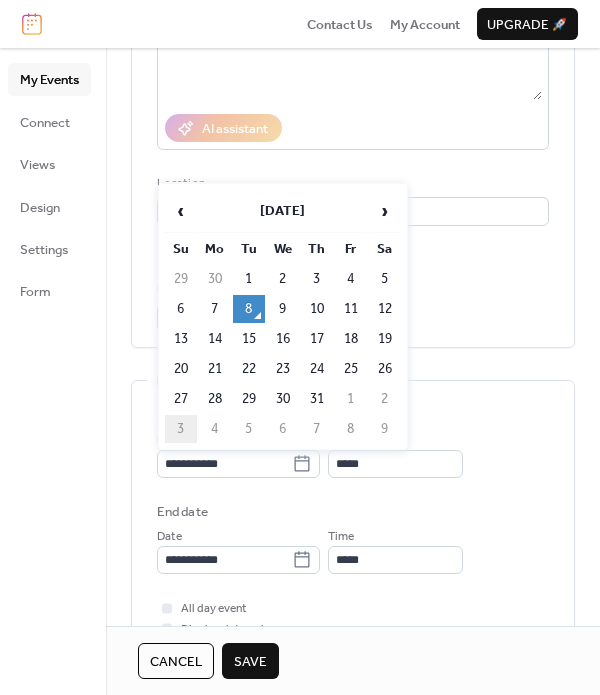 click on "3" at bounding box center [181, 429] 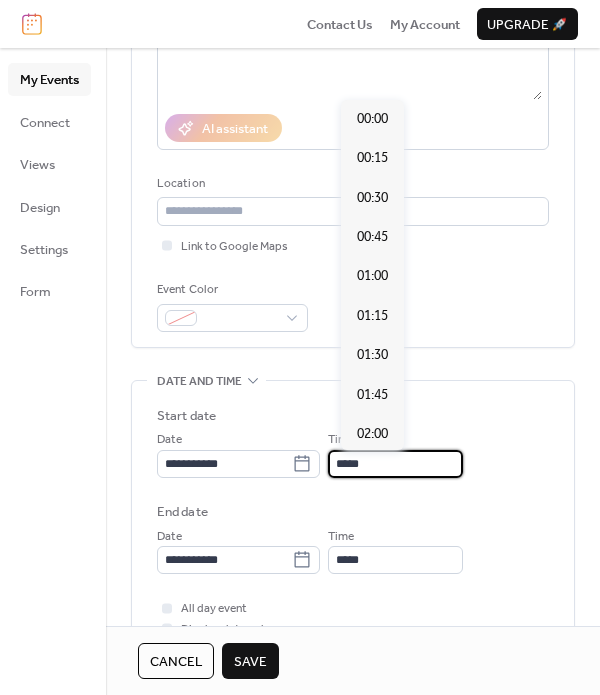 scroll, scrollTop: 1892, scrollLeft: 0, axis: vertical 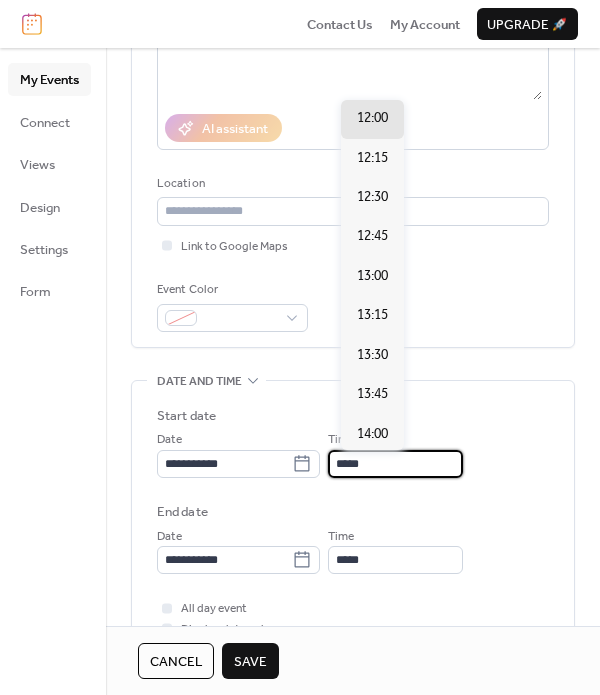 click on "*****" at bounding box center (395, 464) 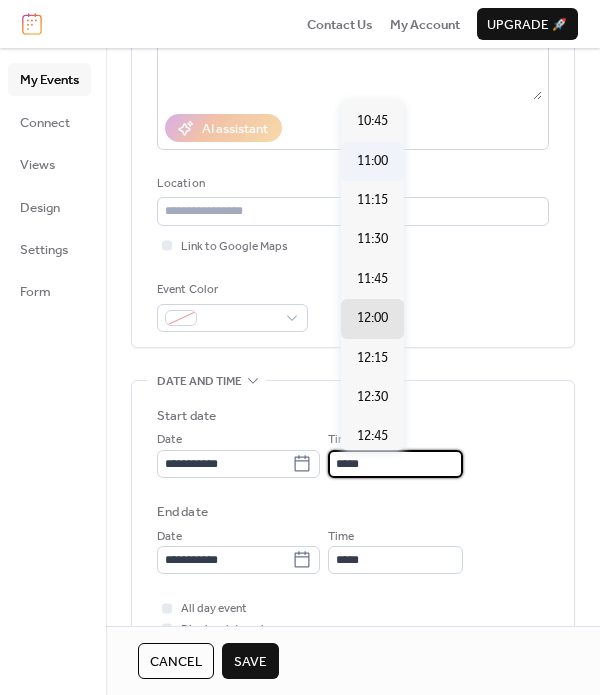 scroll, scrollTop: 1592, scrollLeft: 0, axis: vertical 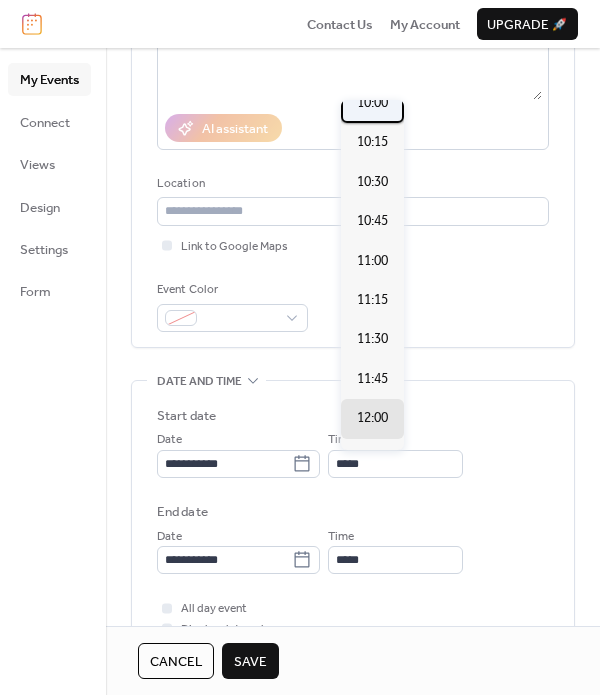 click on "10:00" at bounding box center (372, 103) 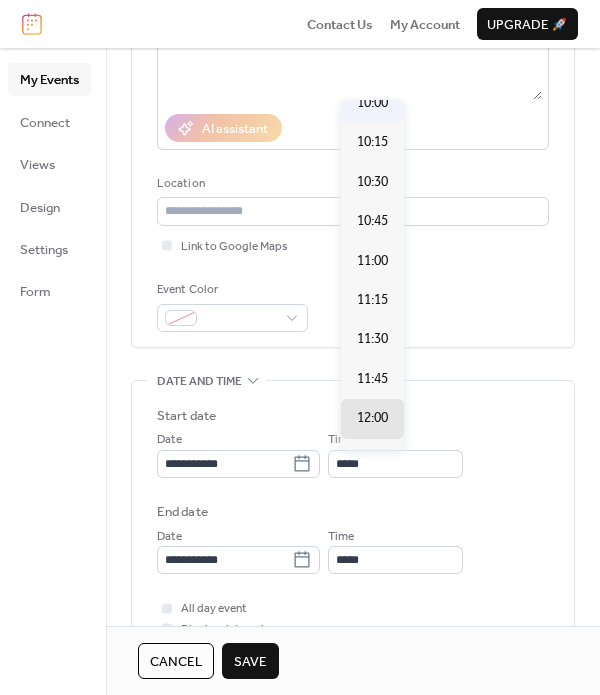 type on "*****" 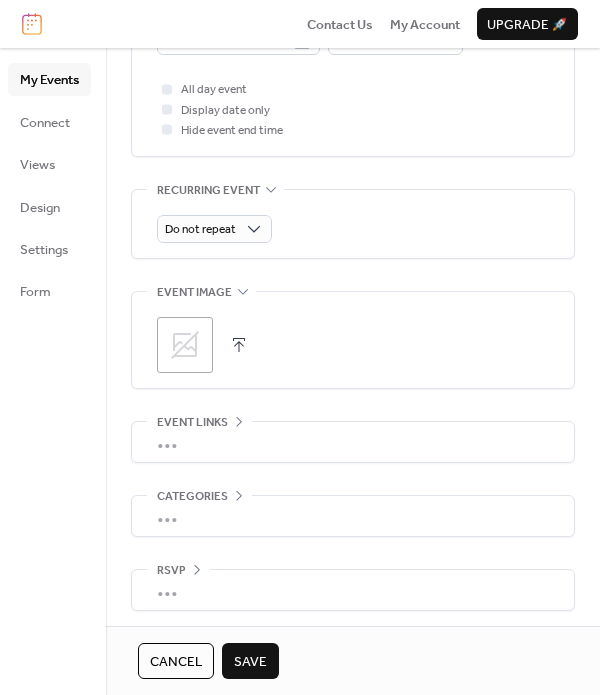 scroll, scrollTop: 824, scrollLeft: 0, axis: vertical 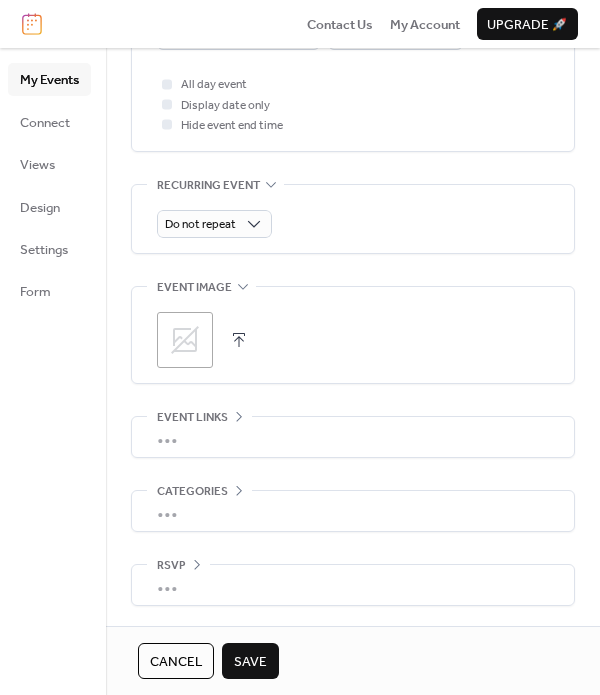 click on "Save" at bounding box center (250, 662) 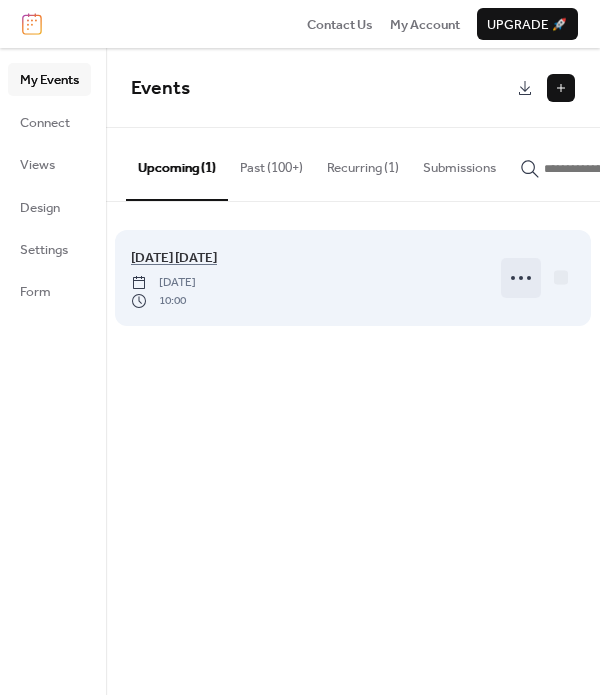 click 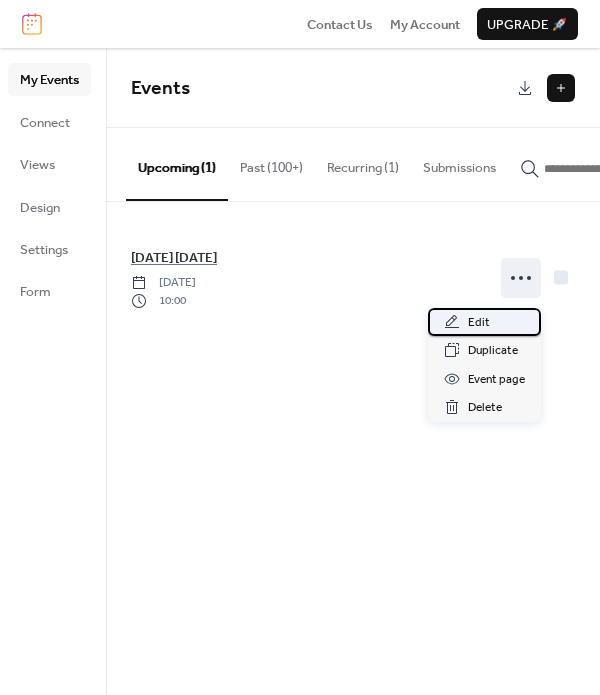 click on "Edit" at bounding box center (479, 323) 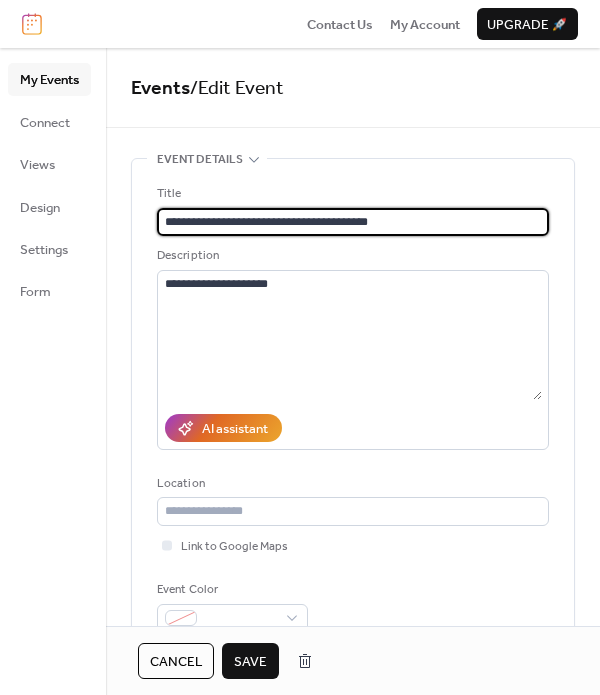 type on "**********" 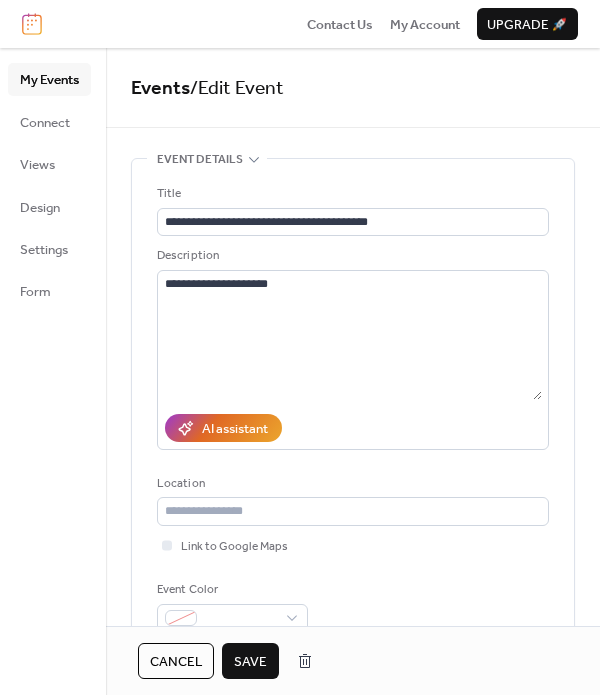 click on "Save" at bounding box center [250, 662] 